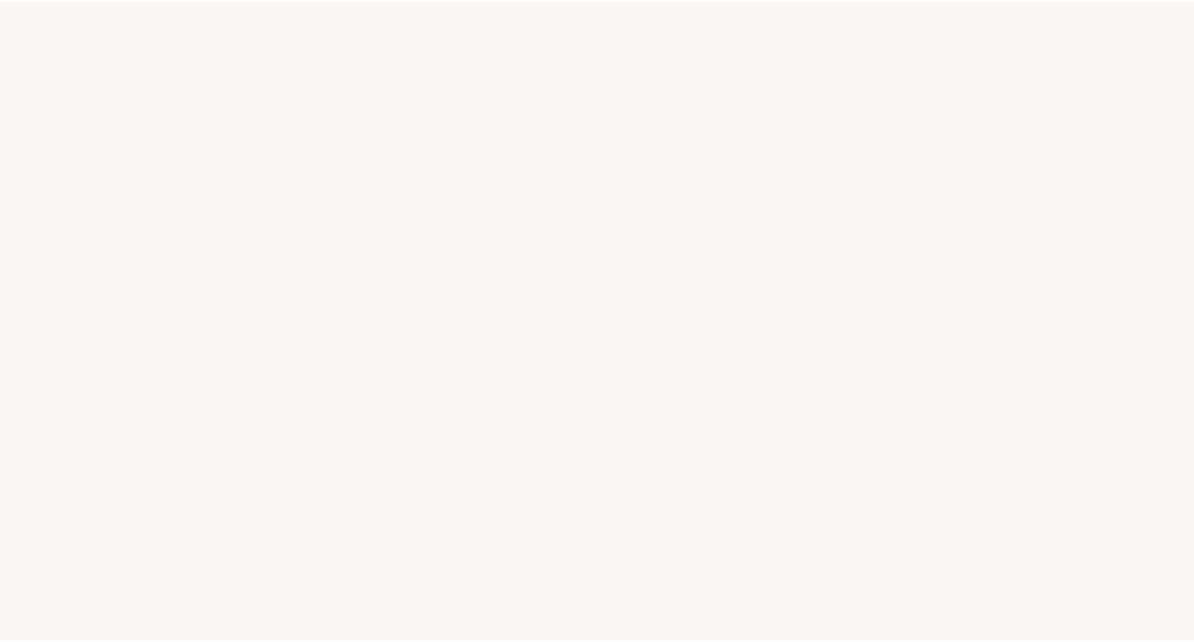 scroll, scrollTop: 0, scrollLeft: 0, axis: both 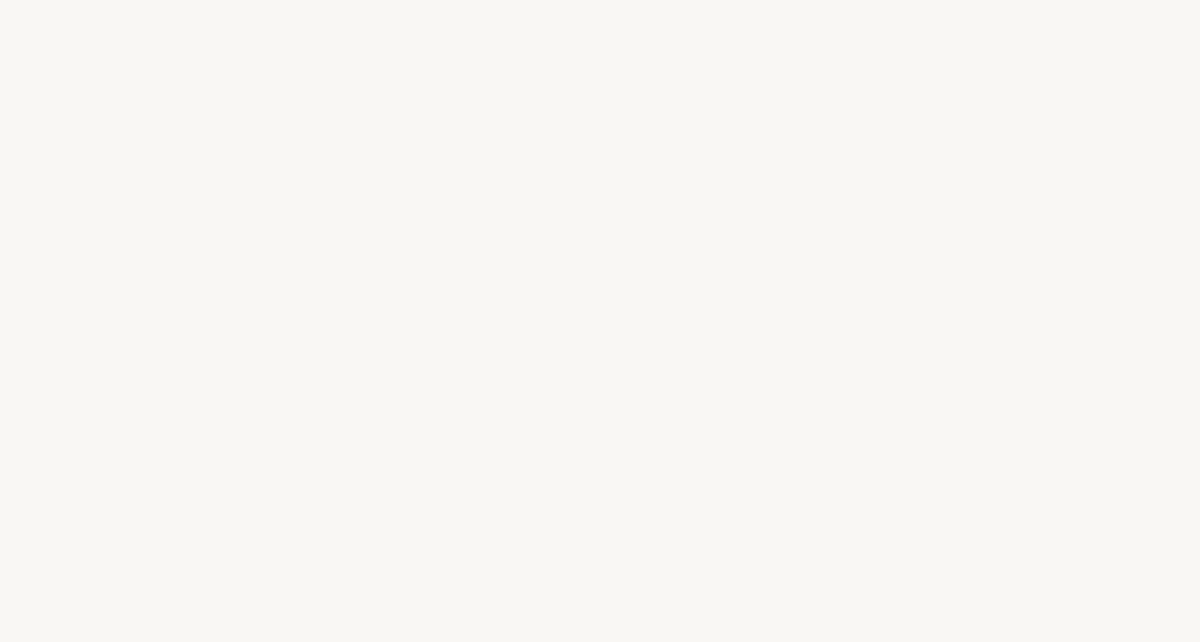 select on "US" 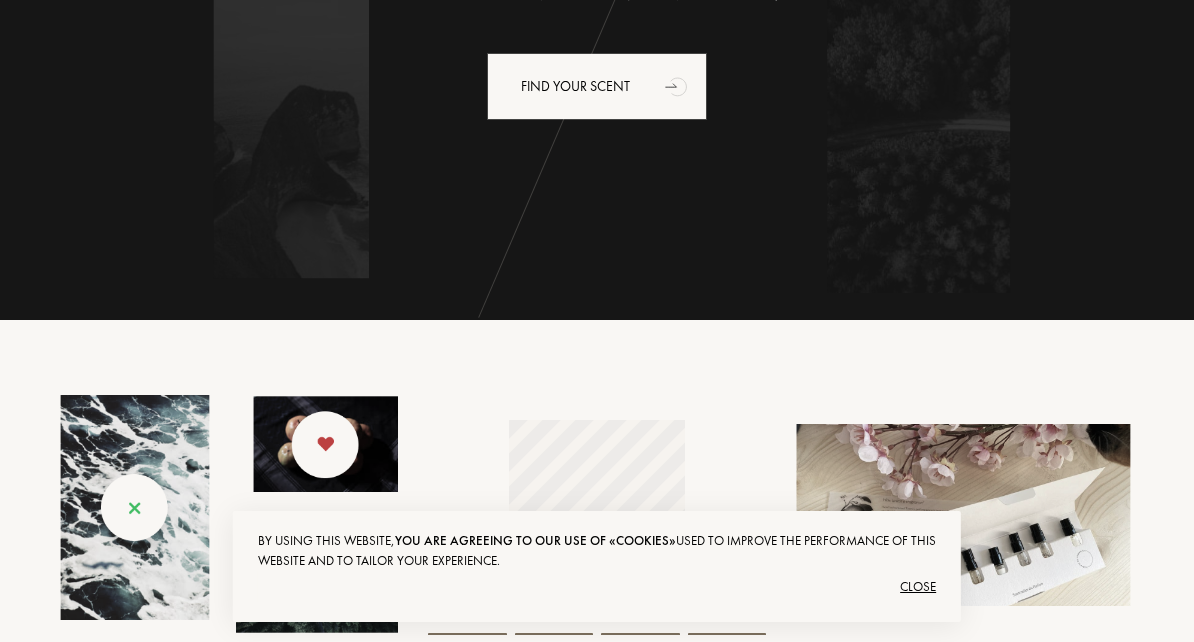 scroll, scrollTop: 452, scrollLeft: 0, axis: vertical 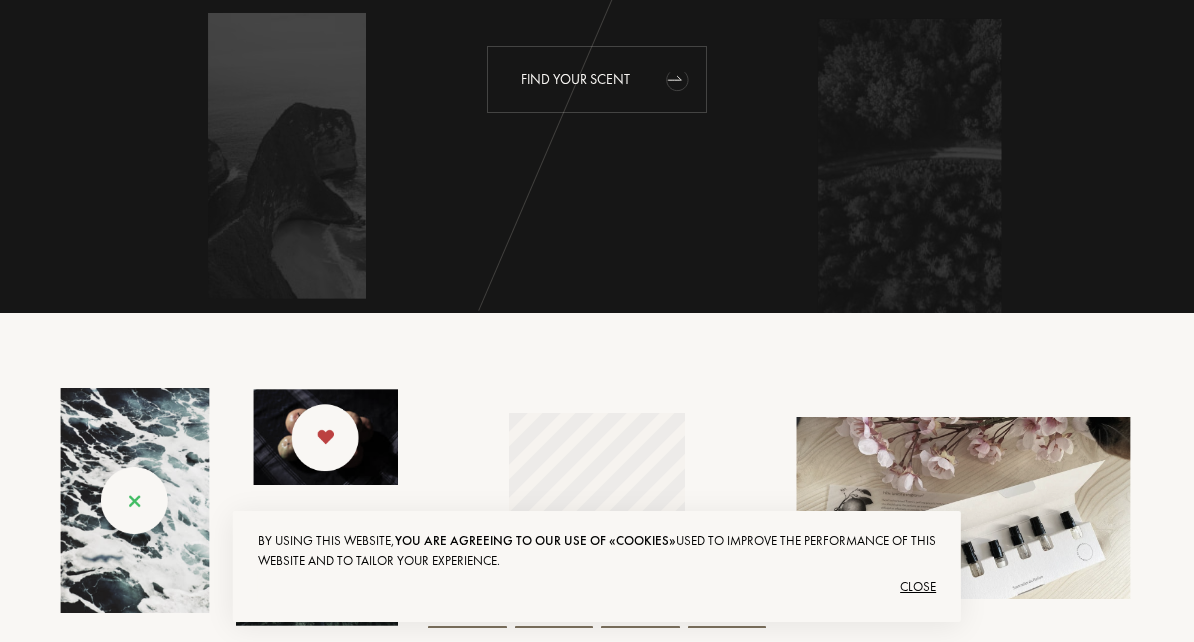click 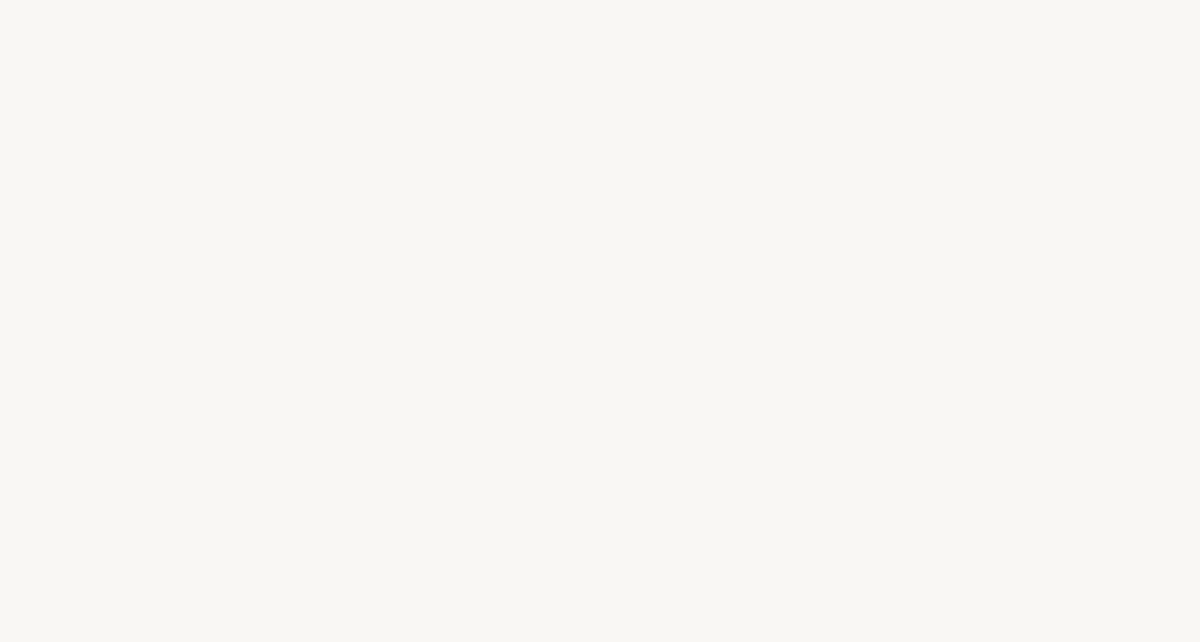 scroll, scrollTop: 0, scrollLeft: 0, axis: both 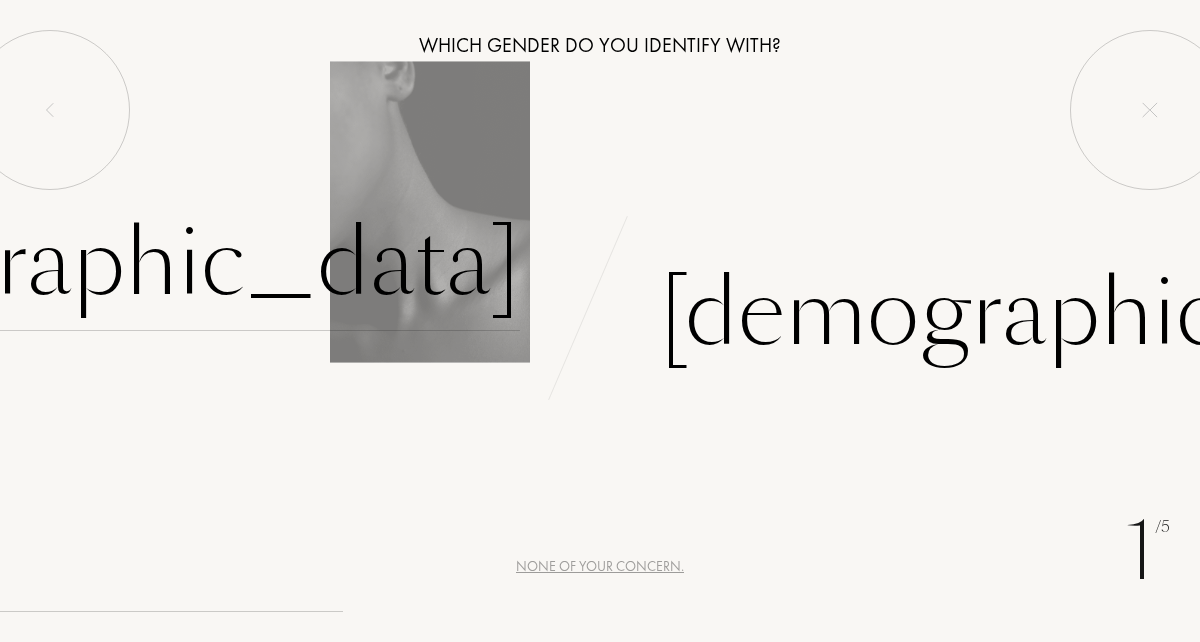 click on "[DEMOGRAPHIC_DATA]" at bounding box center [102, 263] 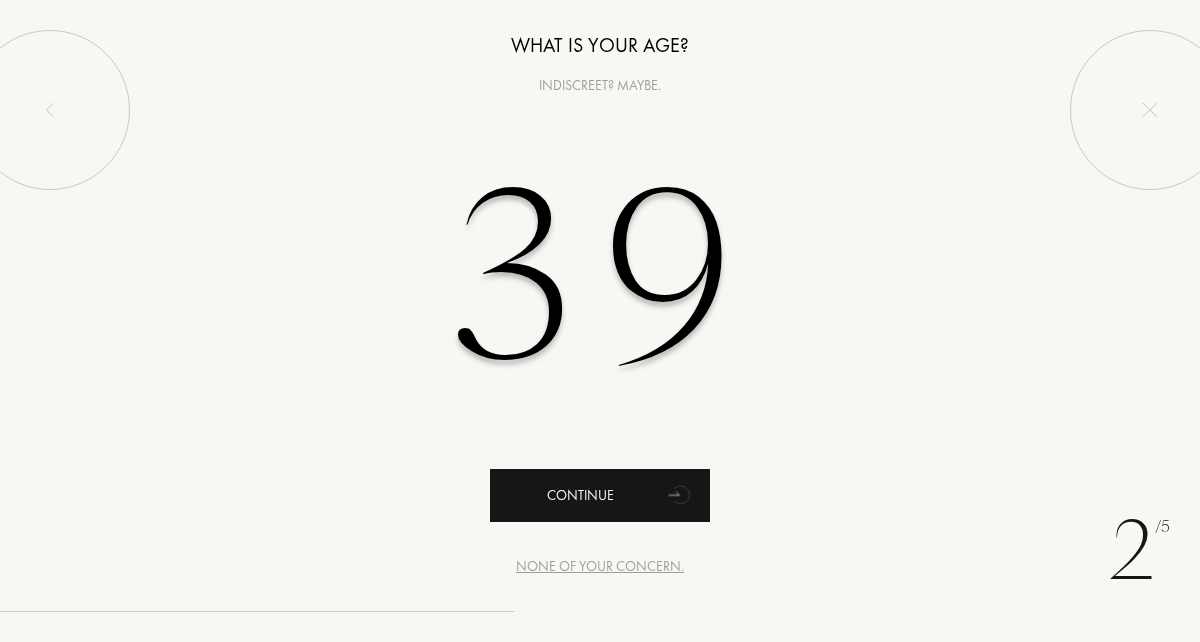 type on "39" 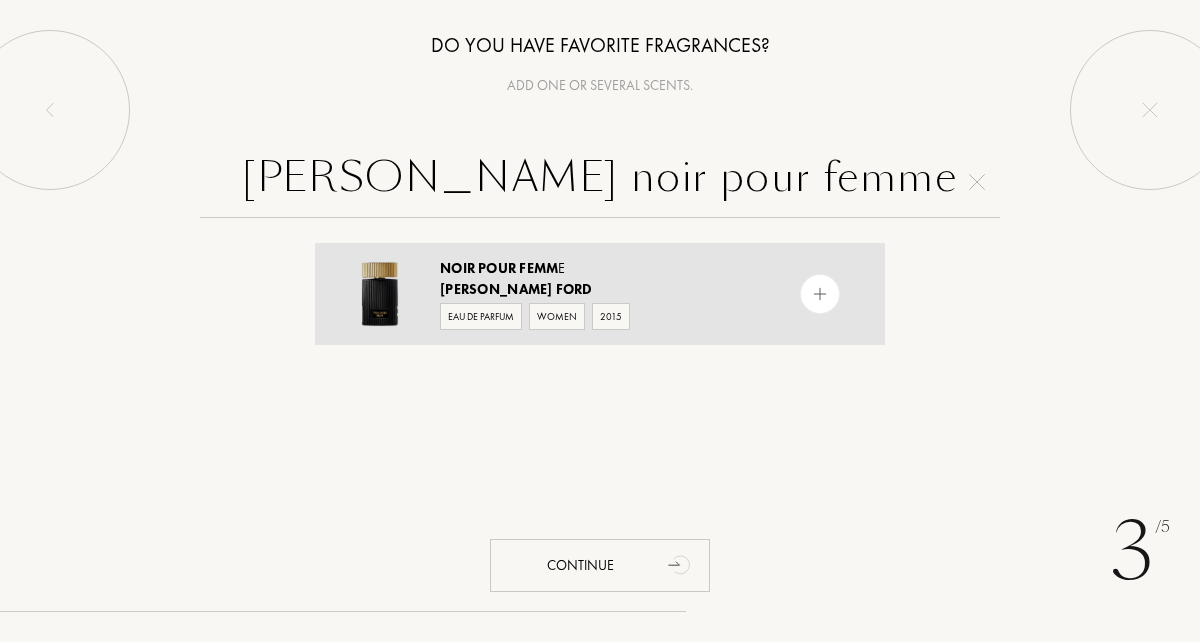 type on "Tom Ford noir pour femme" 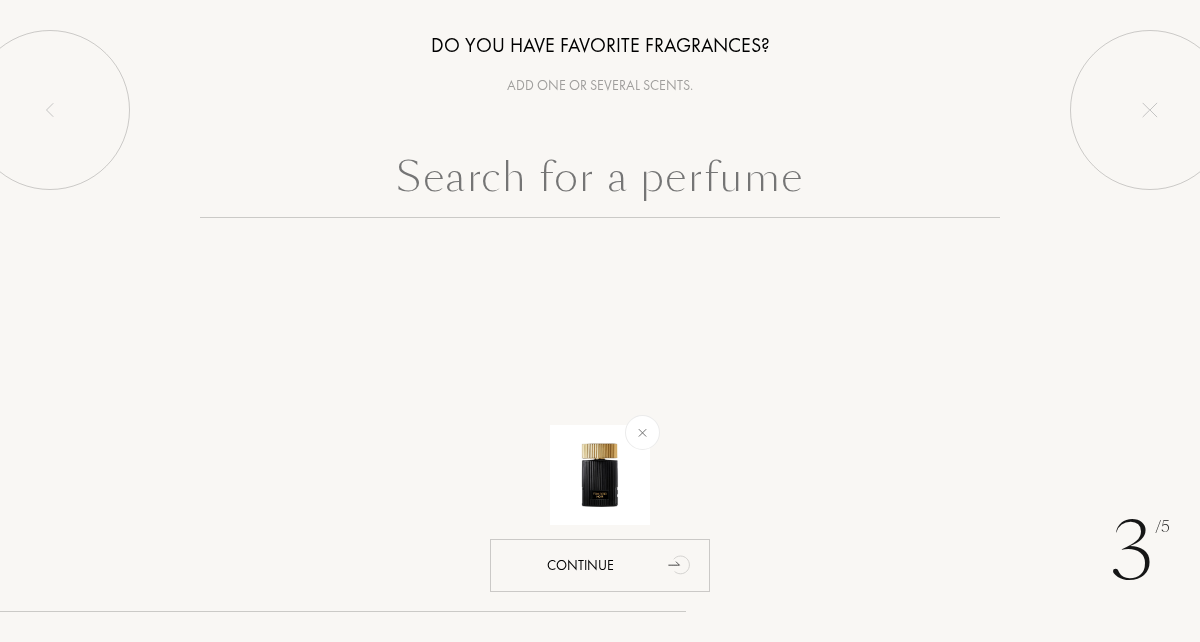 click at bounding box center [600, 182] 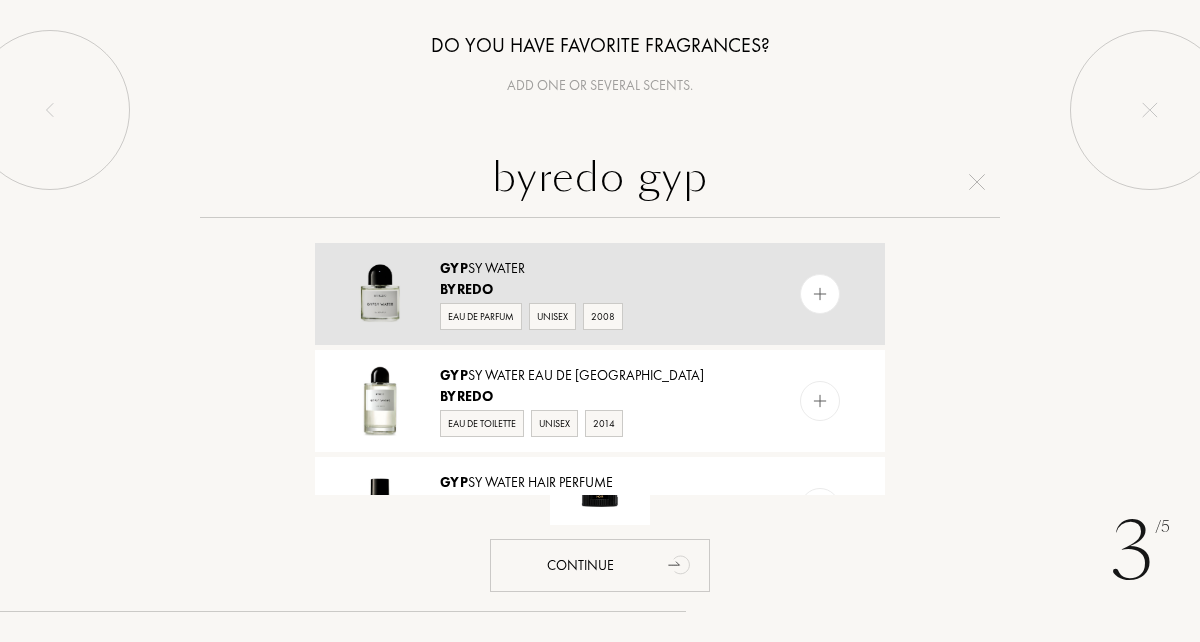 type on "byredo gyp" 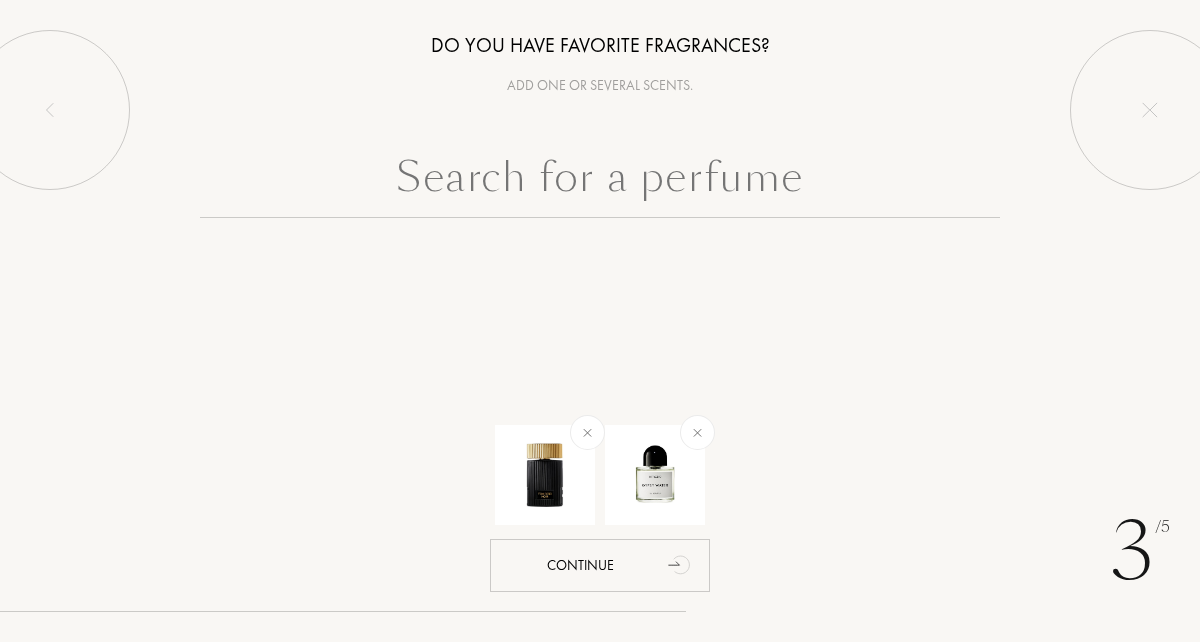 click at bounding box center [600, 182] 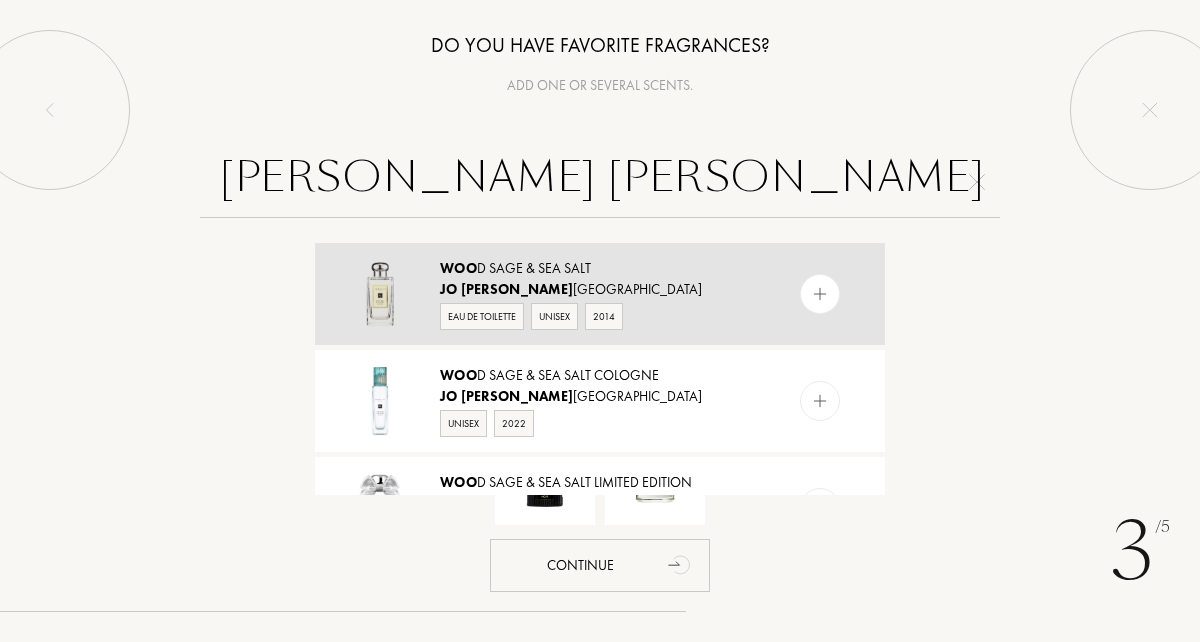 type on "jo malone wood" 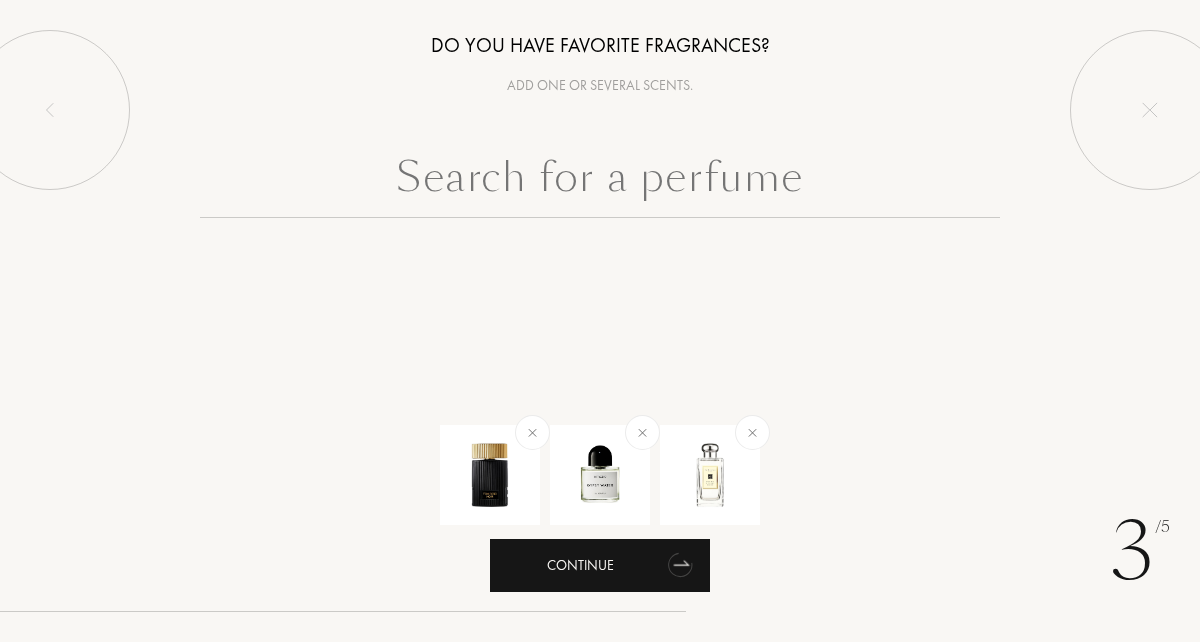 click on "Continue" at bounding box center (600, 565) 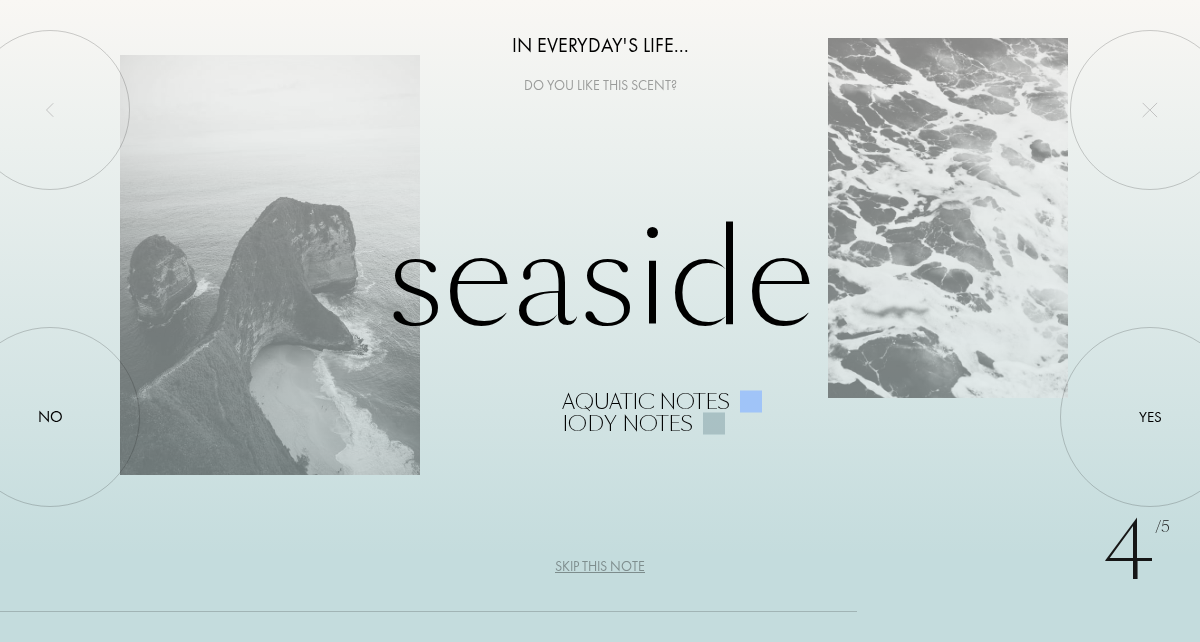 click on "Seaside Aquatic notes Iody notes" at bounding box center [600, 321] 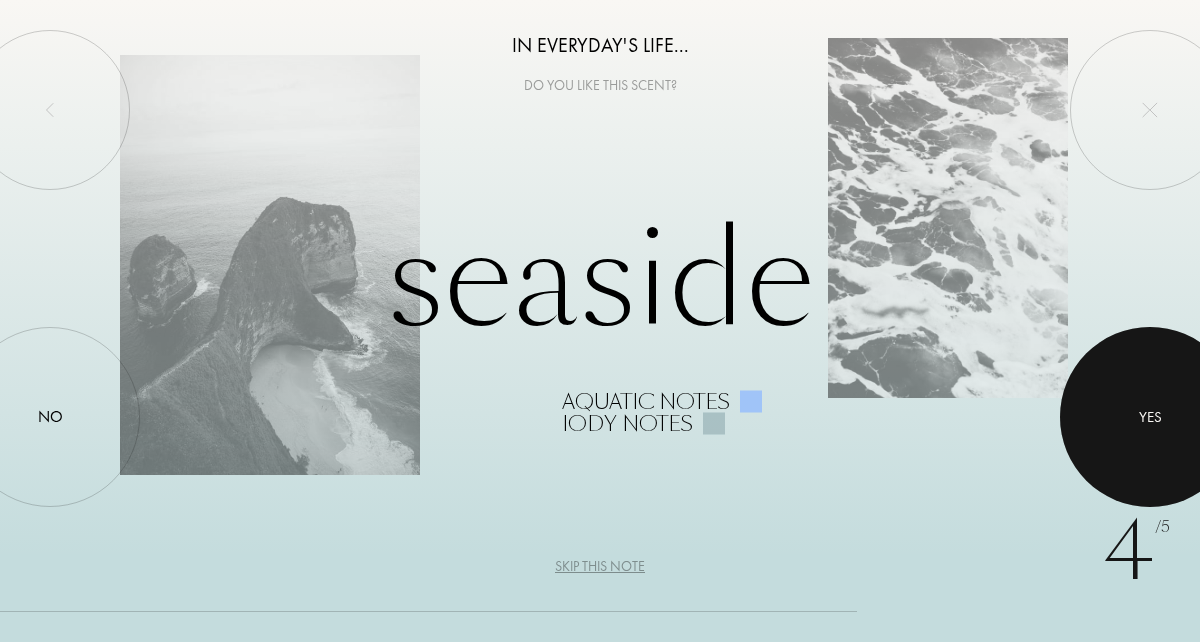 click at bounding box center [1150, 417] 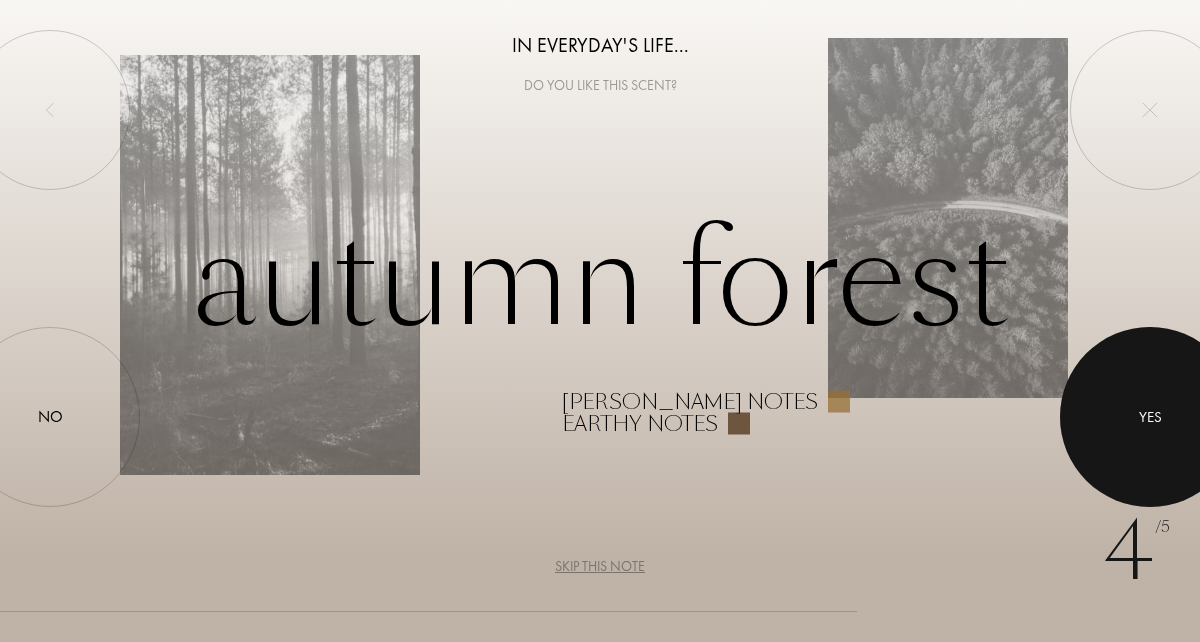 click on "Yes" at bounding box center (1150, 417) 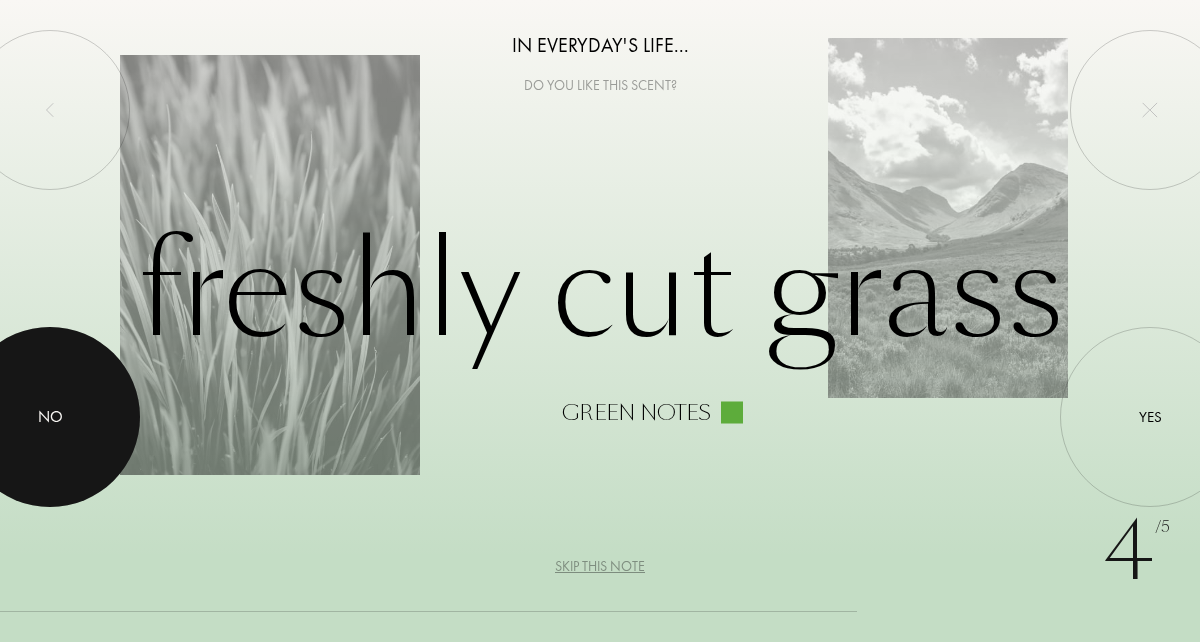 click at bounding box center (50, 417) 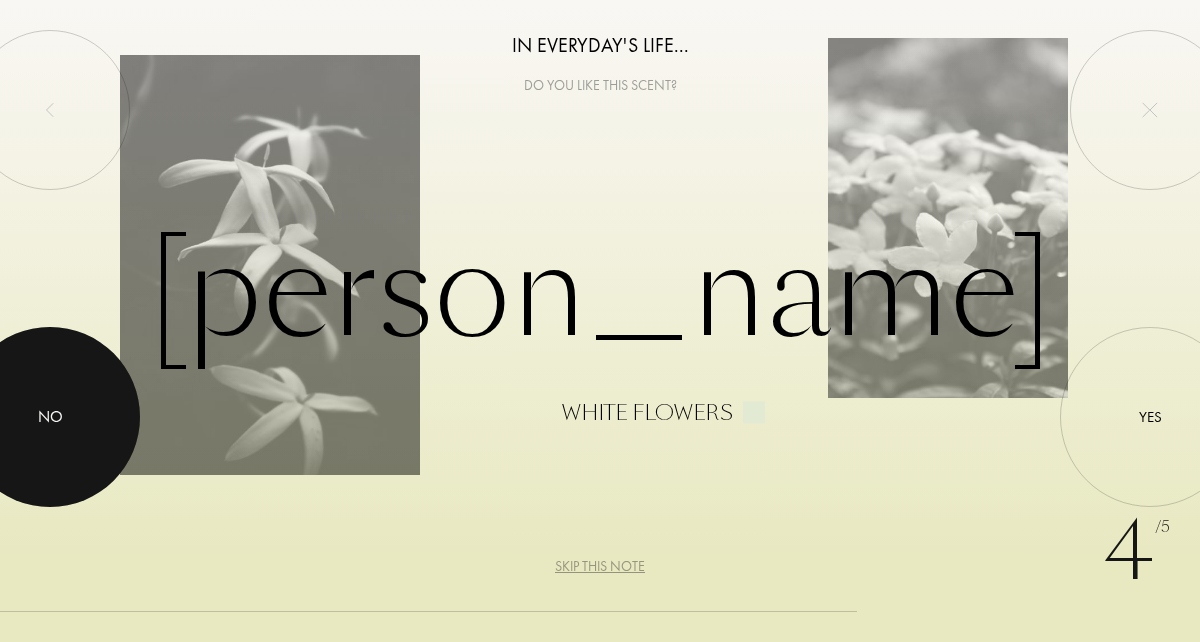 click on "No" at bounding box center [50, 417] 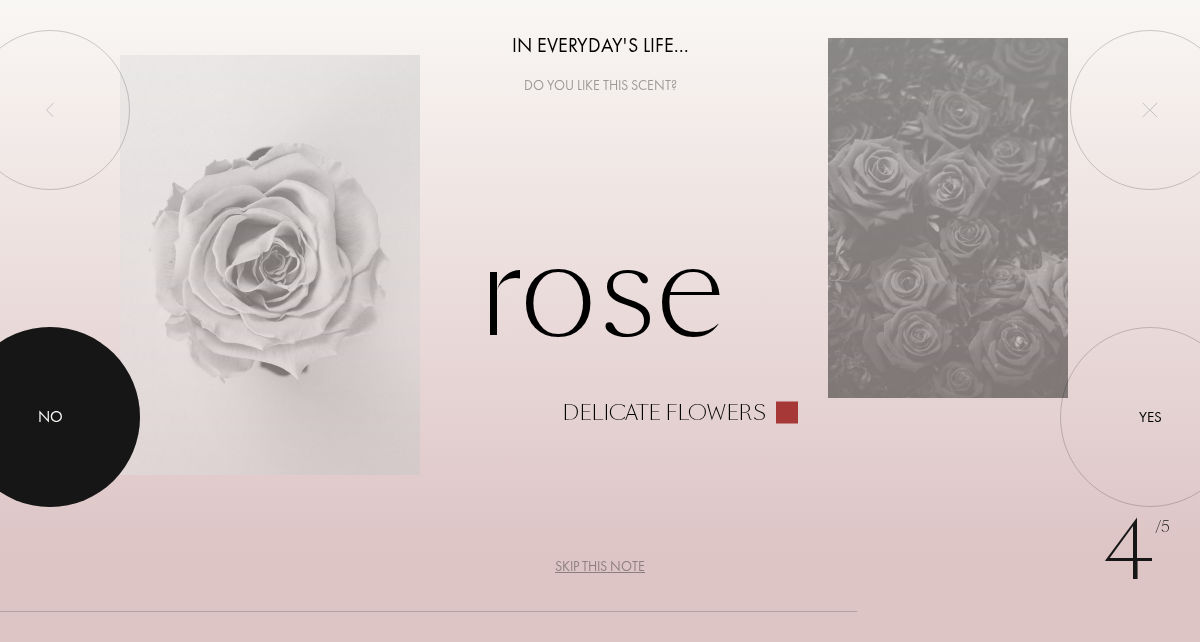 click on "No" at bounding box center [50, 417] 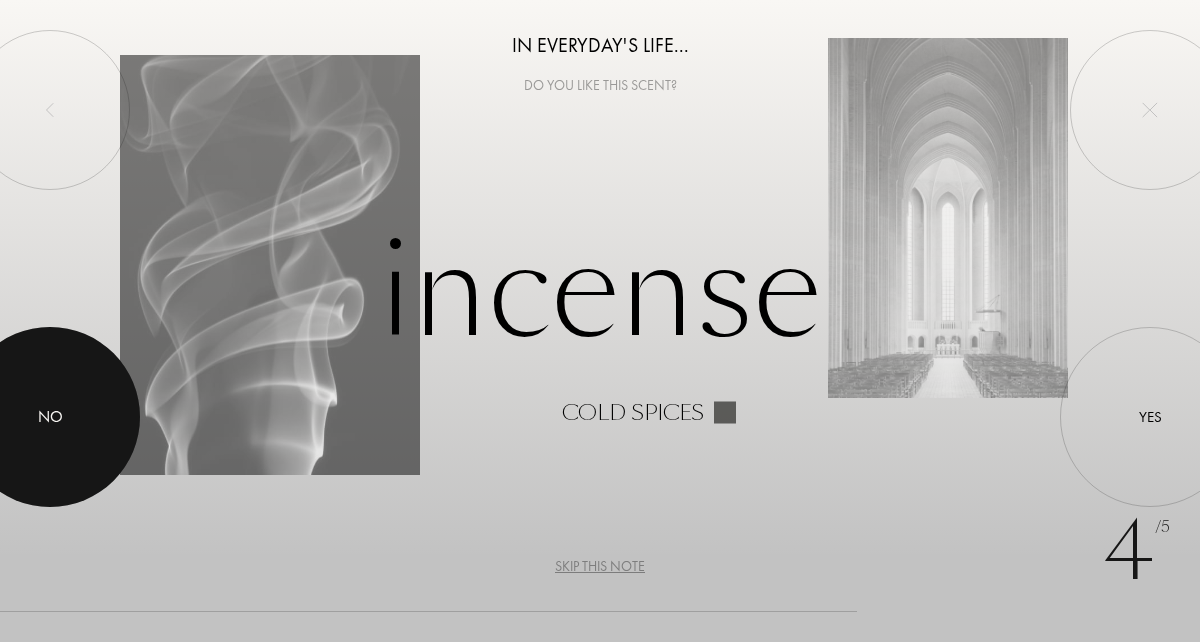 click at bounding box center (50, 417) 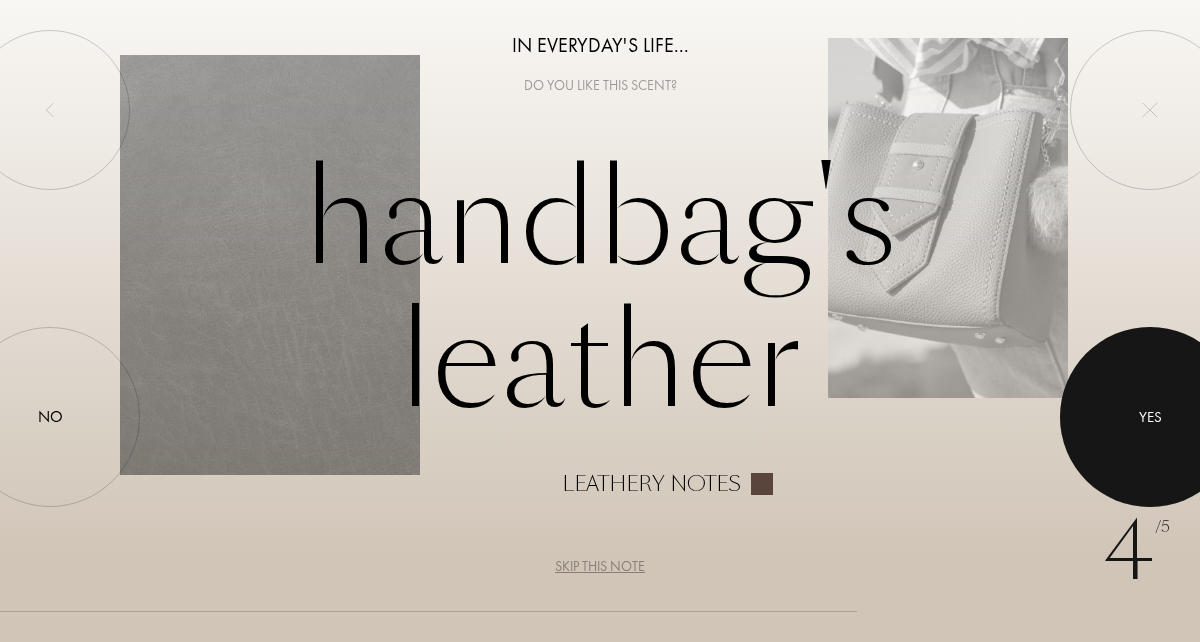 click at bounding box center [1150, 417] 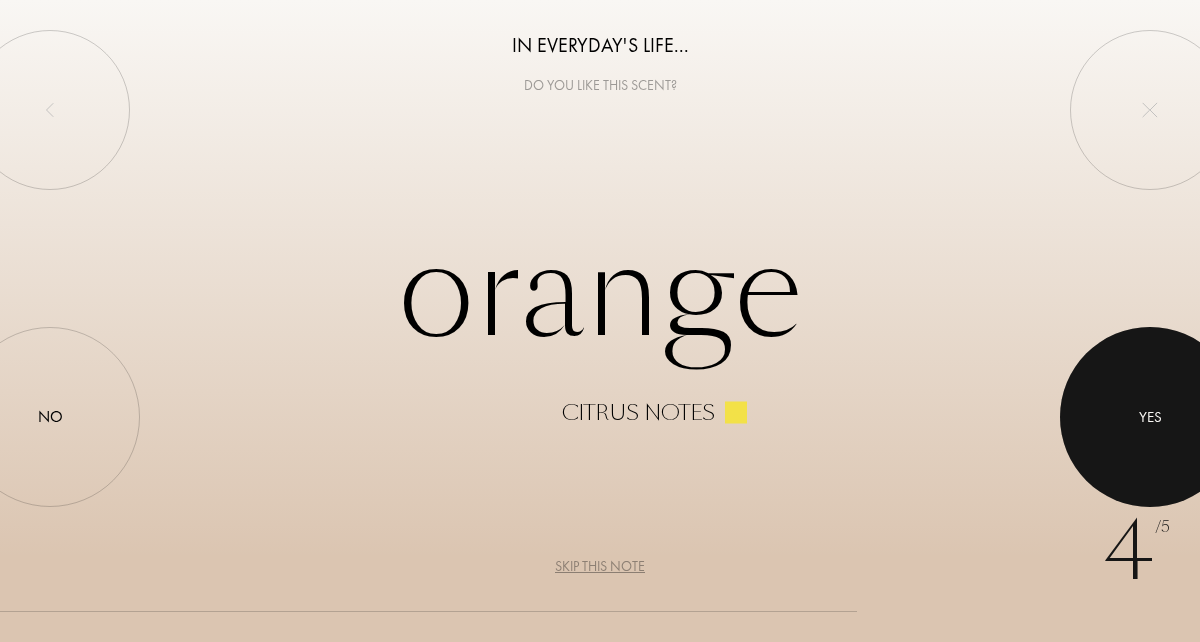 click on "Yes" at bounding box center (1150, 417) 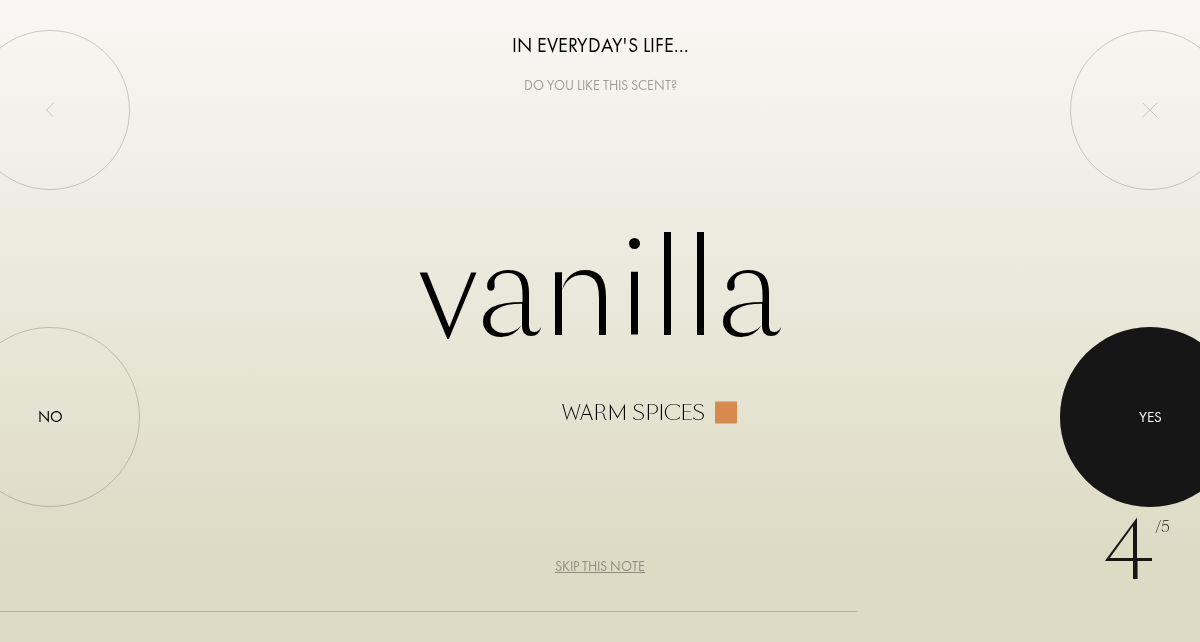 click at bounding box center [1150, 417] 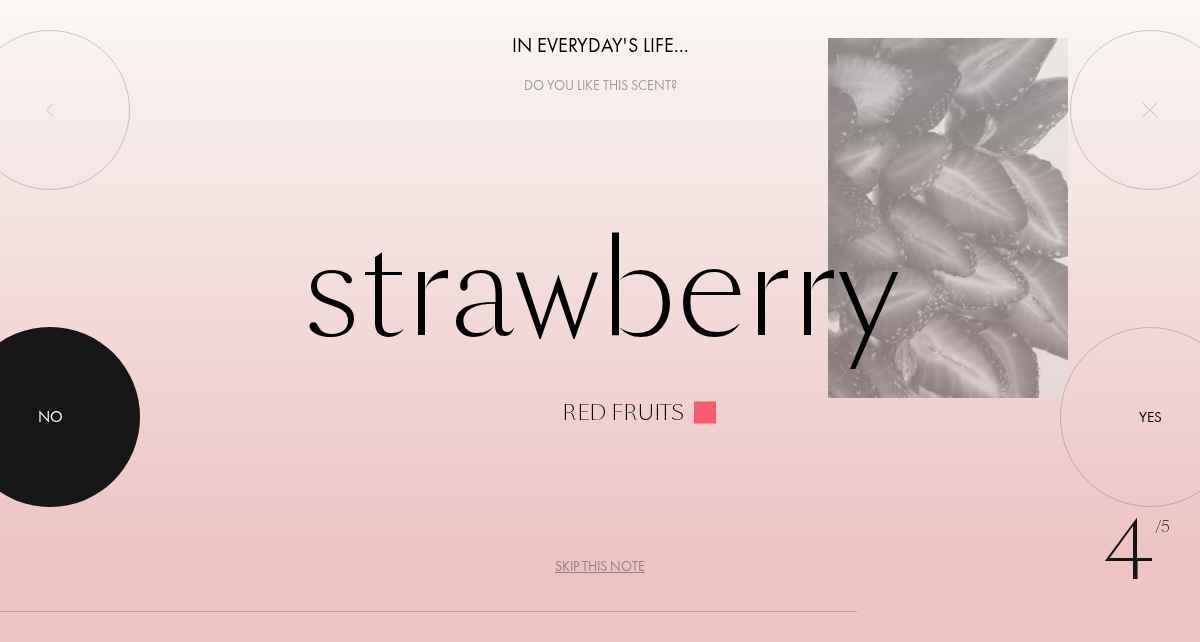 click at bounding box center (50, 417) 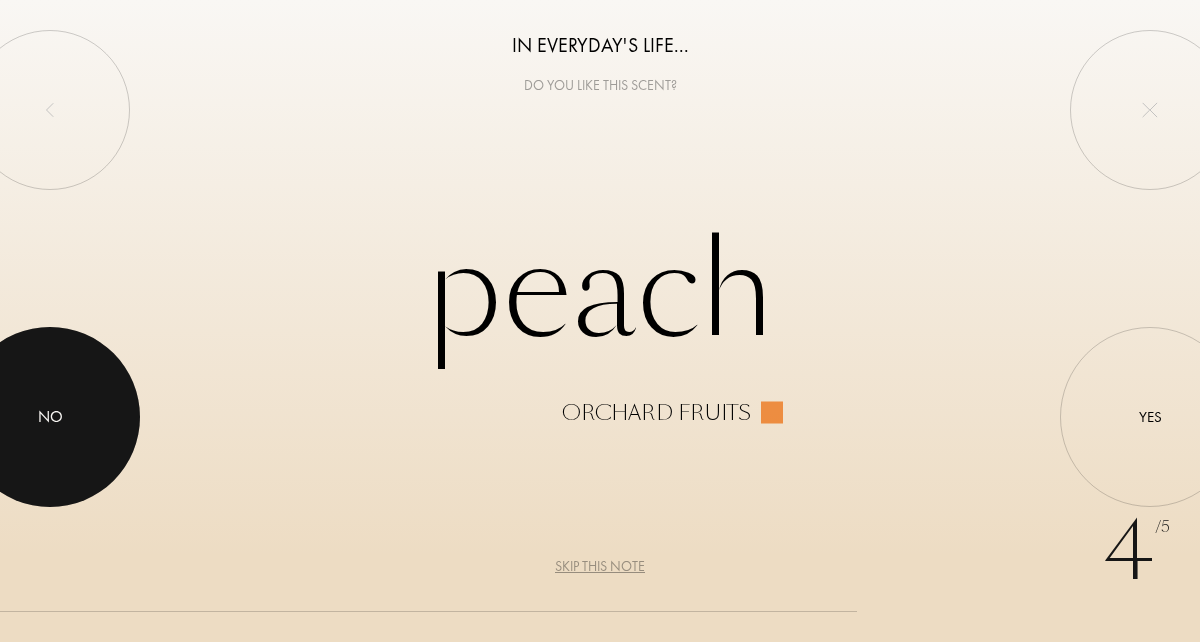 click at bounding box center (50, 417) 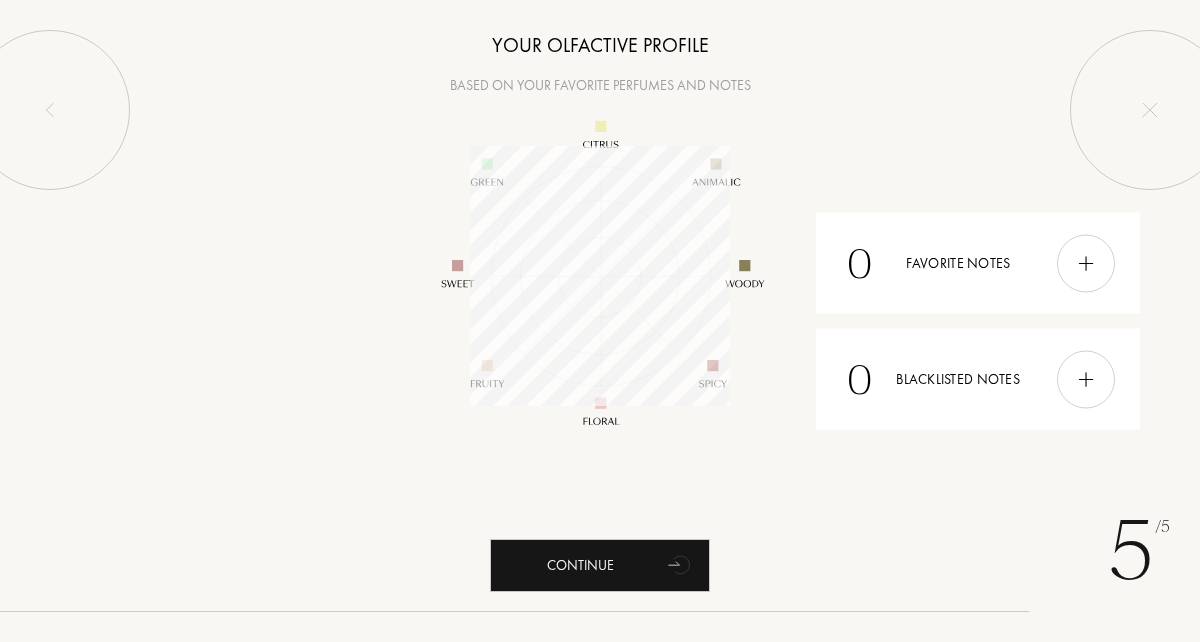 scroll, scrollTop: 999740, scrollLeft: 999740, axis: both 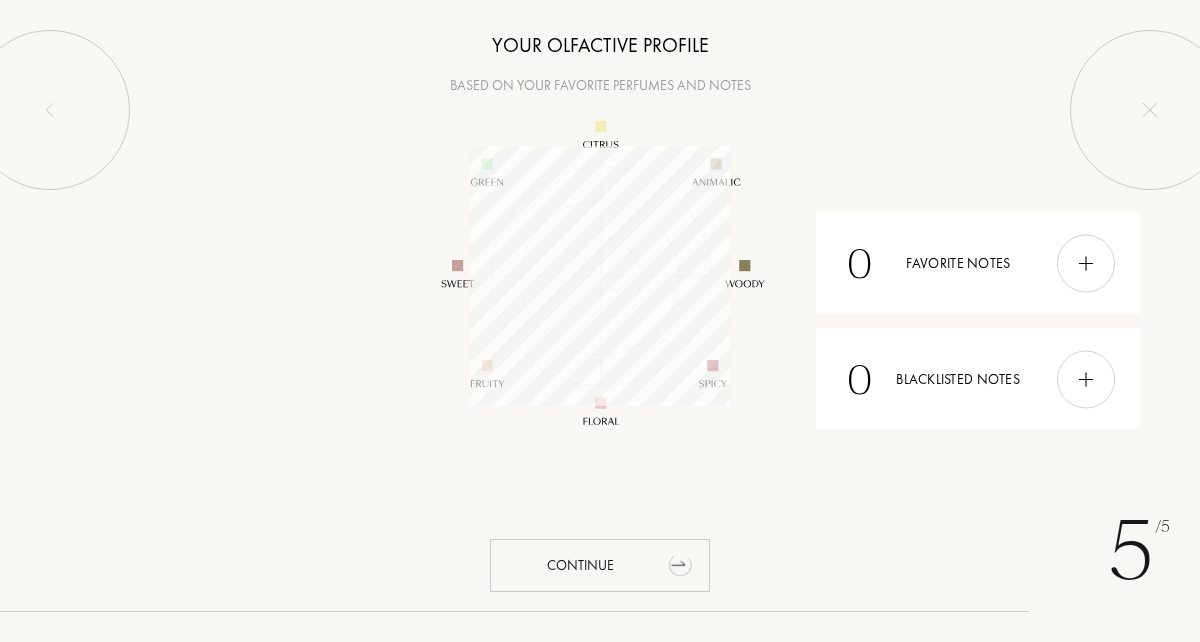 click on "Continue" at bounding box center (600, 565) 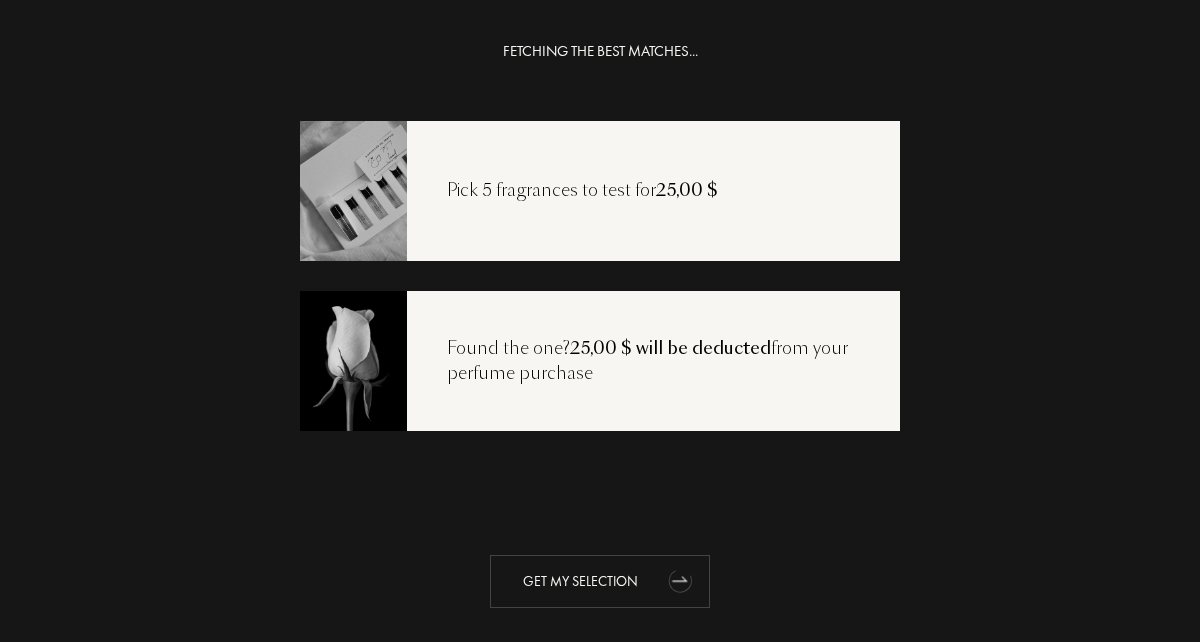 click 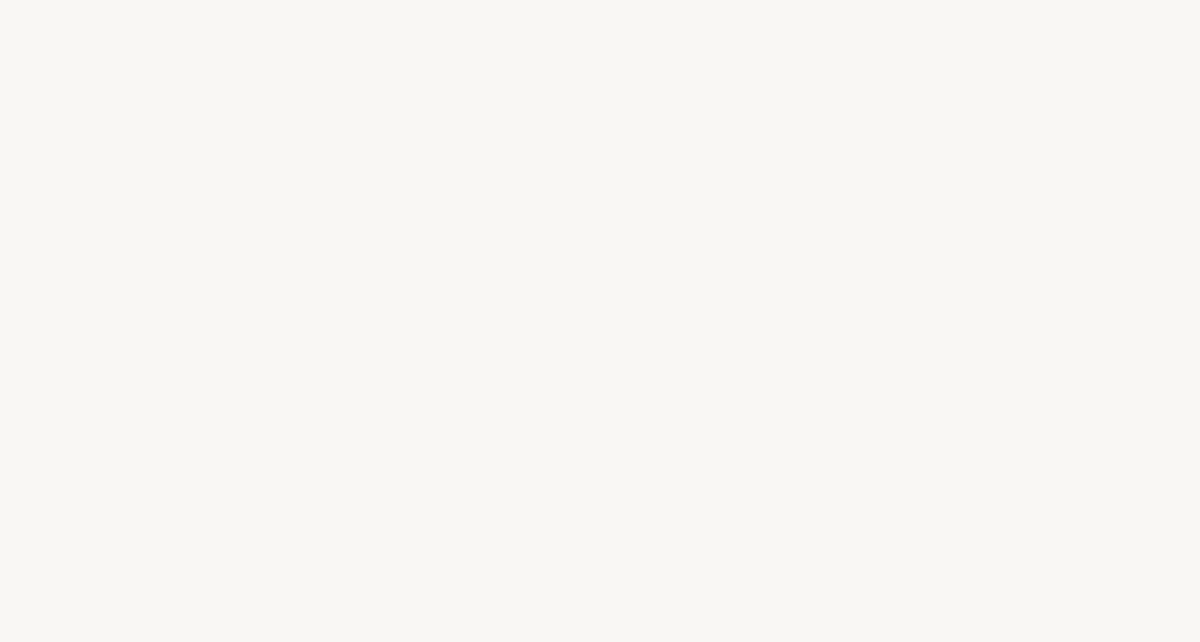 select on "US" 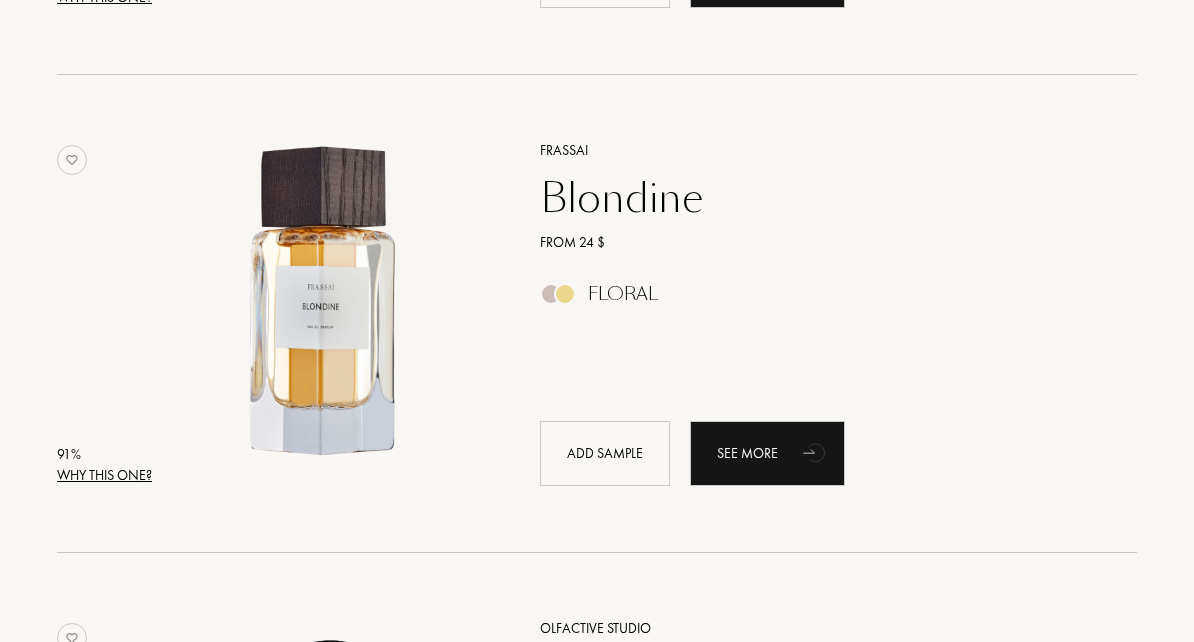 scroll, scrollTop: 1620, scrollLeft: 0, axis: vertical 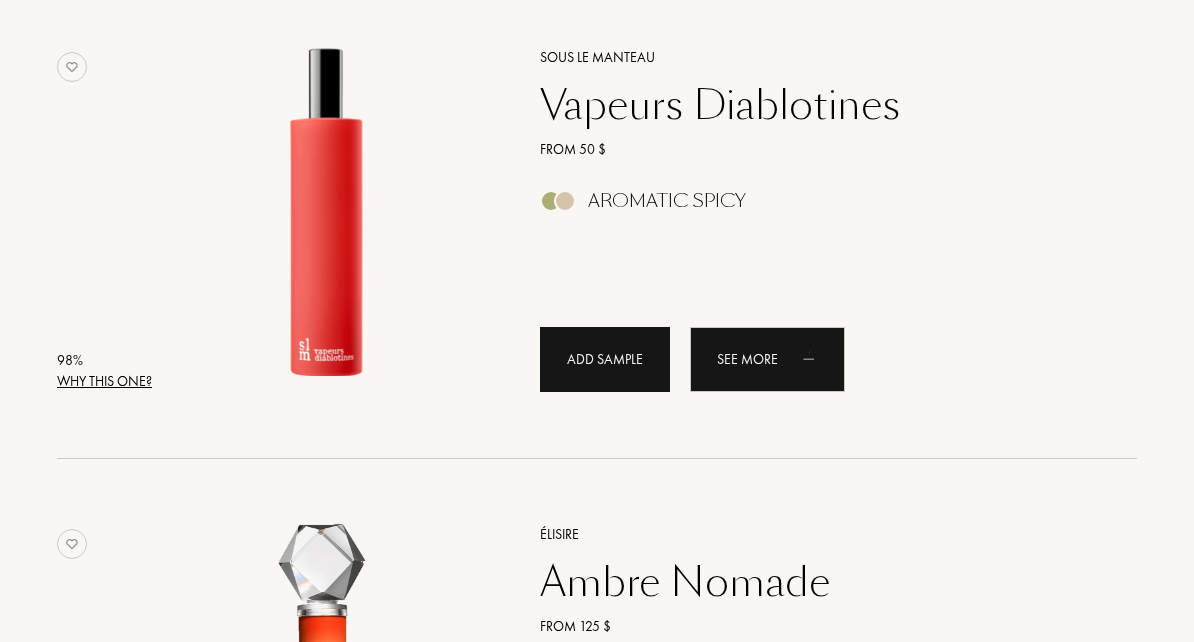 click on "Add sample" at bounding box center (605, 359) 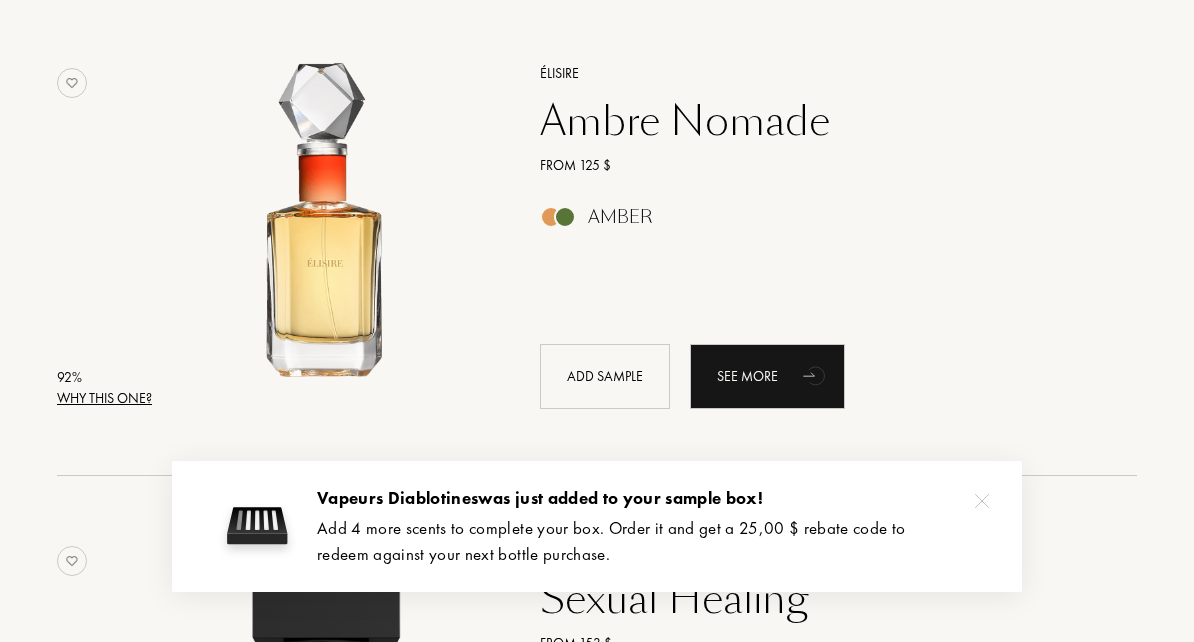 scroll, scrollTop: 787, scrollLeft: 0, axis: vertical 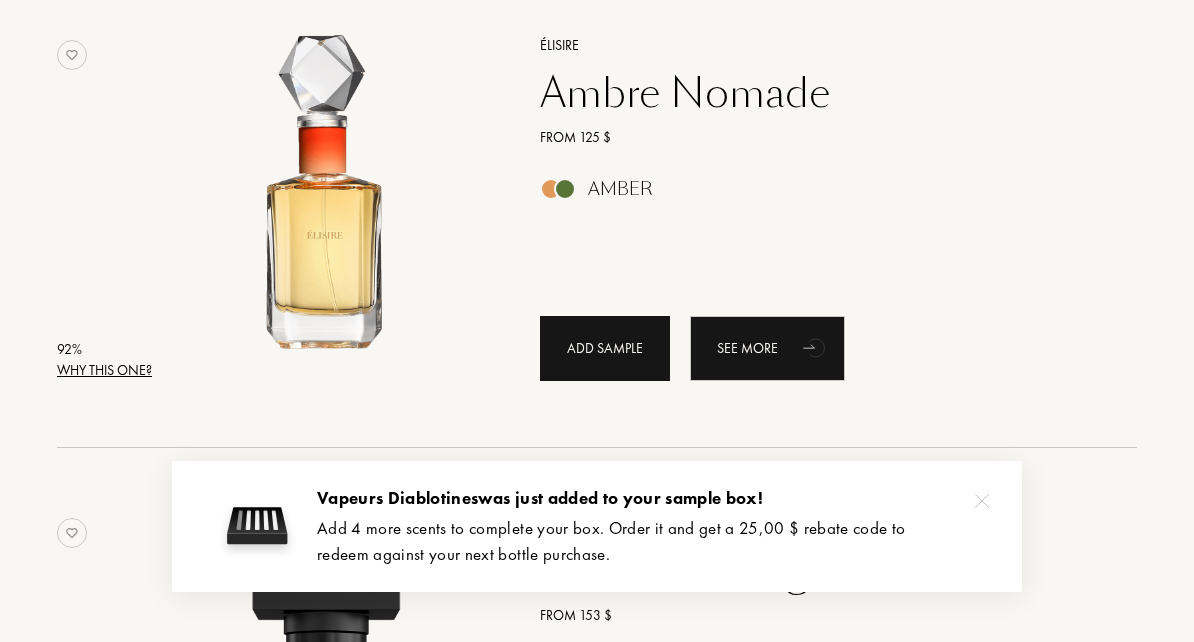 click on "Add sample" at bounding box center [605, 348] 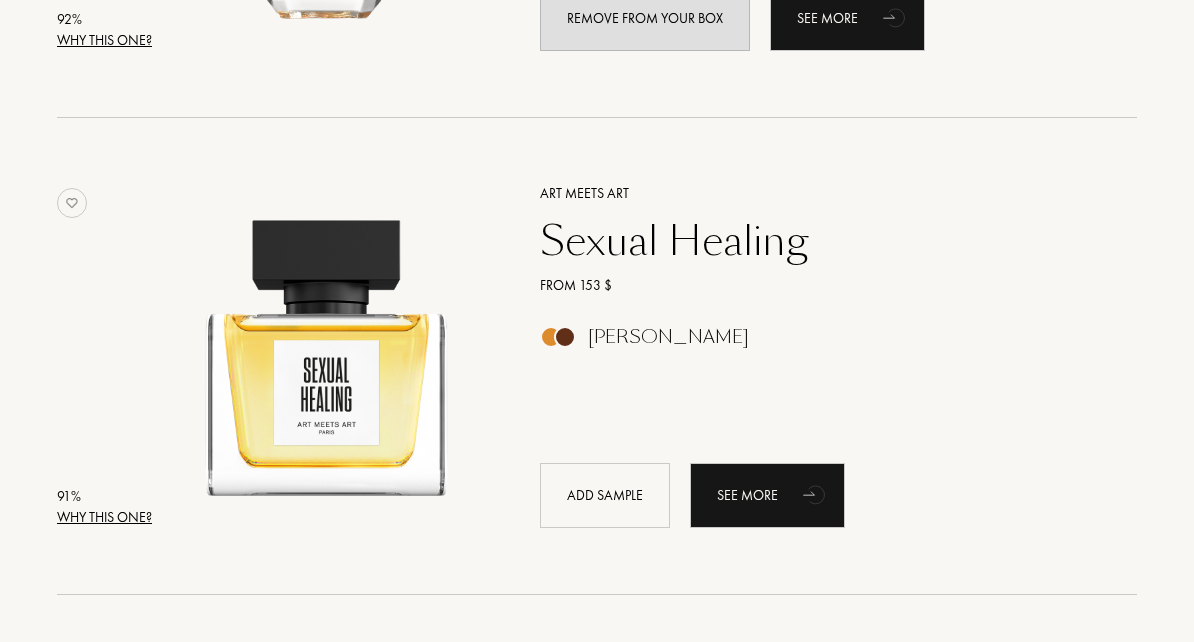 scroll, scrollTop: 1123, scrollLeft: 0, axis: vertical 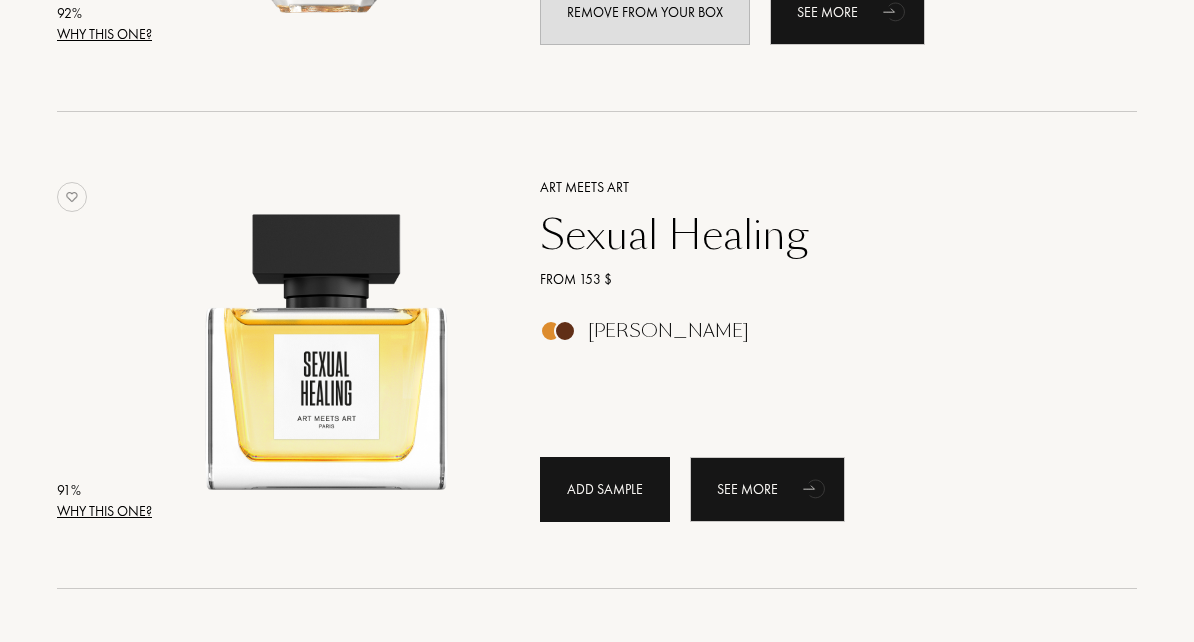 click on "Add sample" at bounding box center [605, 489] 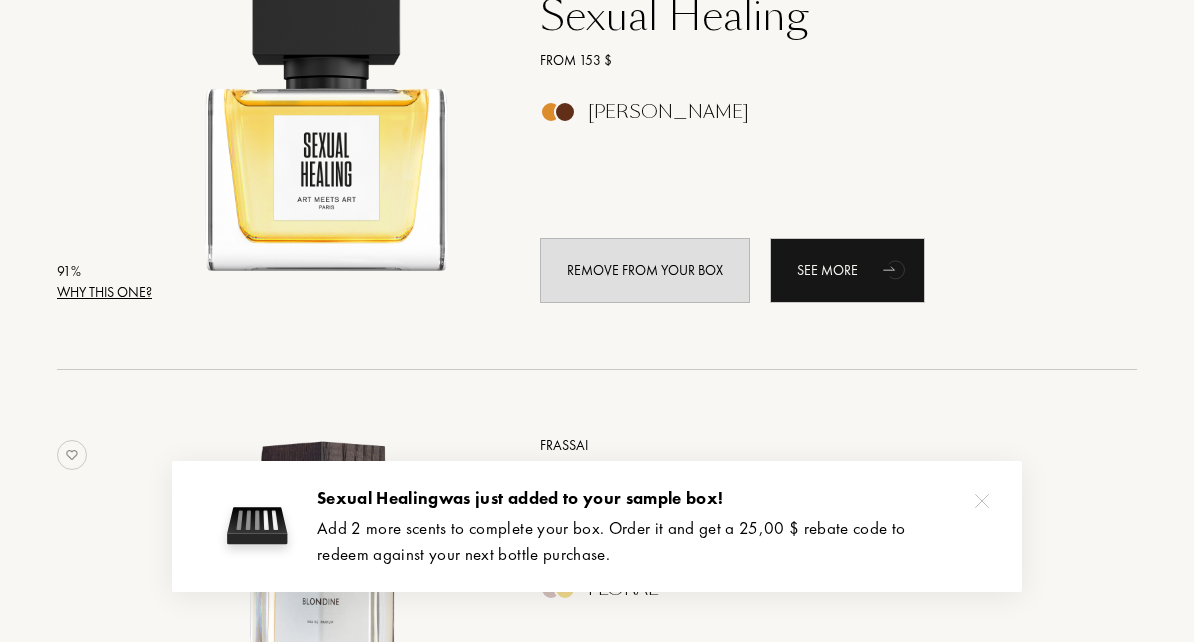 scroll, scrollTop: 1350, scrollLeft: 0, axis: vertical 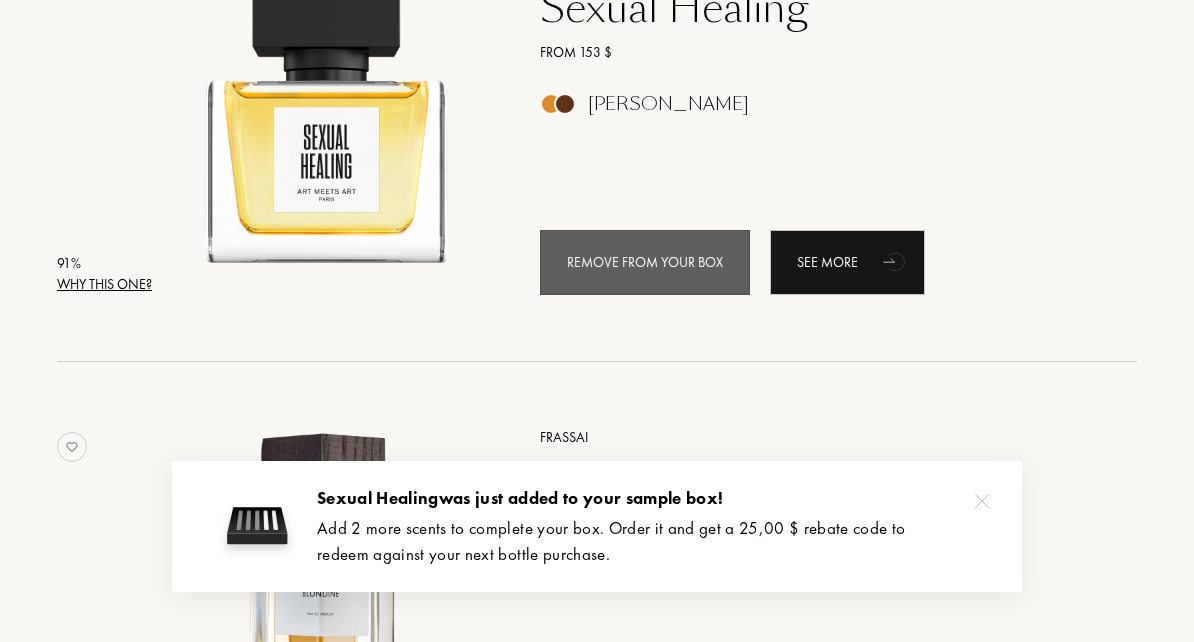 click on "Remove from your box" at bounding box center (645, 262) 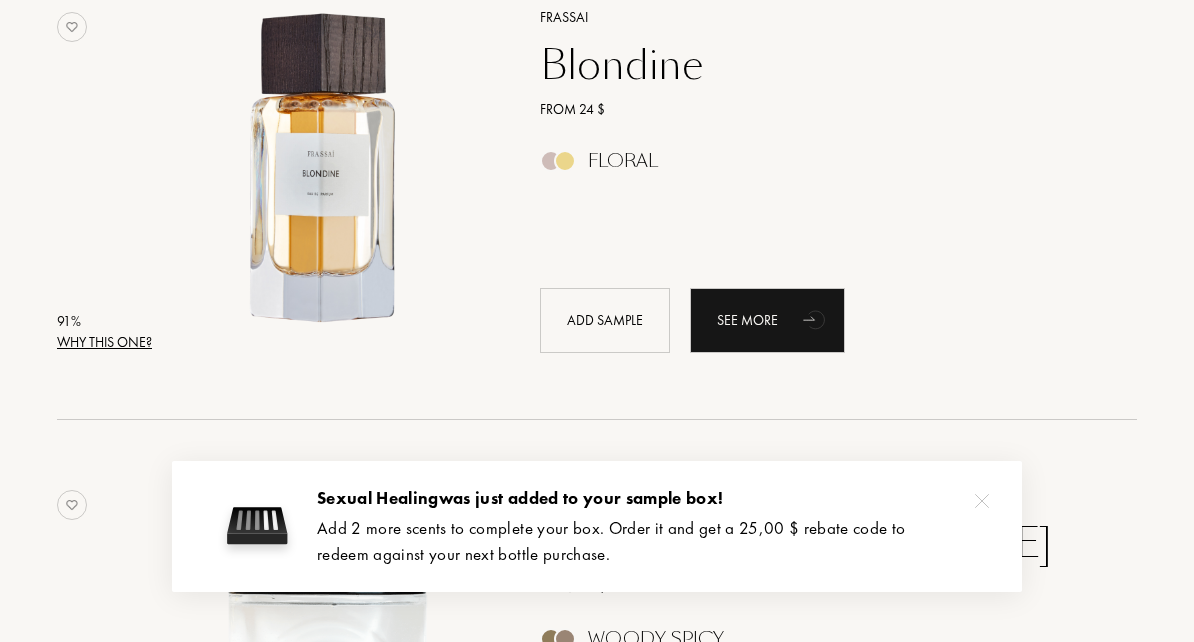 scroll, scrollTop: 1789, scrollLeft: 0, axis: vertical 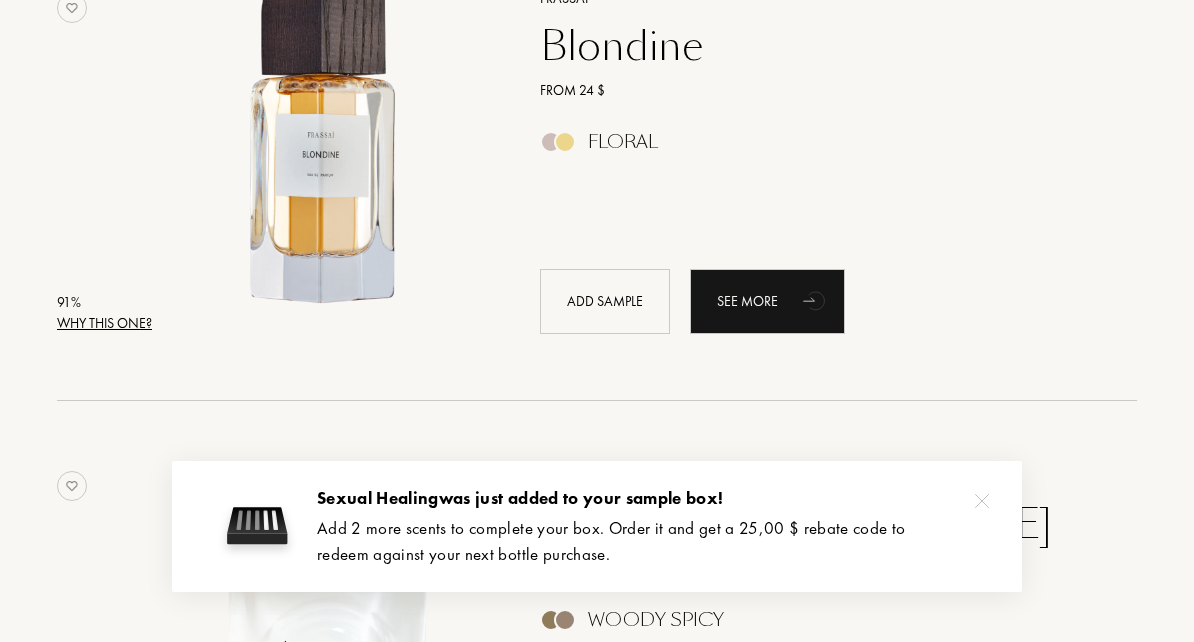 click on "[PERSON_NAME] From 24 $ Floral Add sample See more" at bounding box center [816, 159] 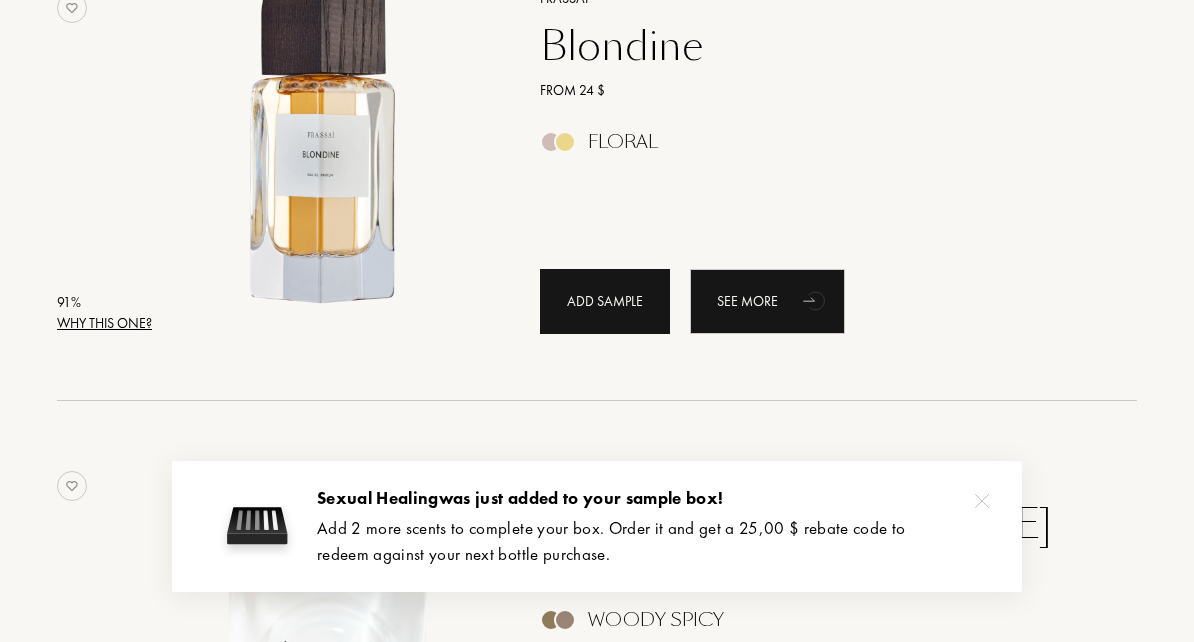 click on "Add sample" at bounding box center [605, 301] 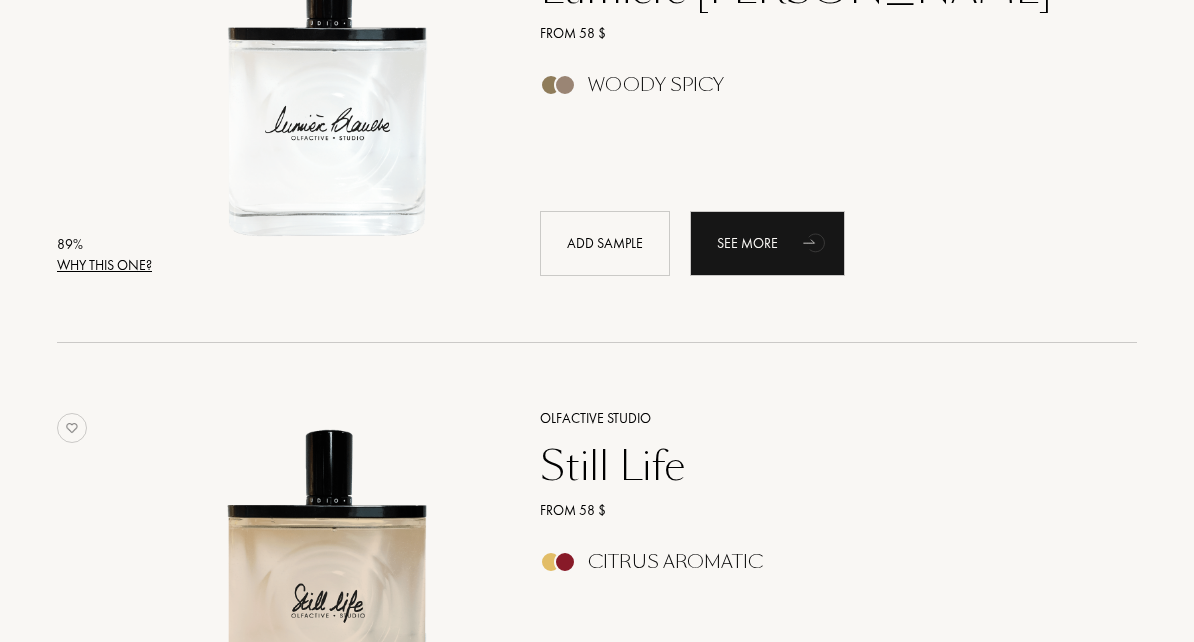 scroll, scrollTop: 2347, scrollLeft: 0, axis: vertical 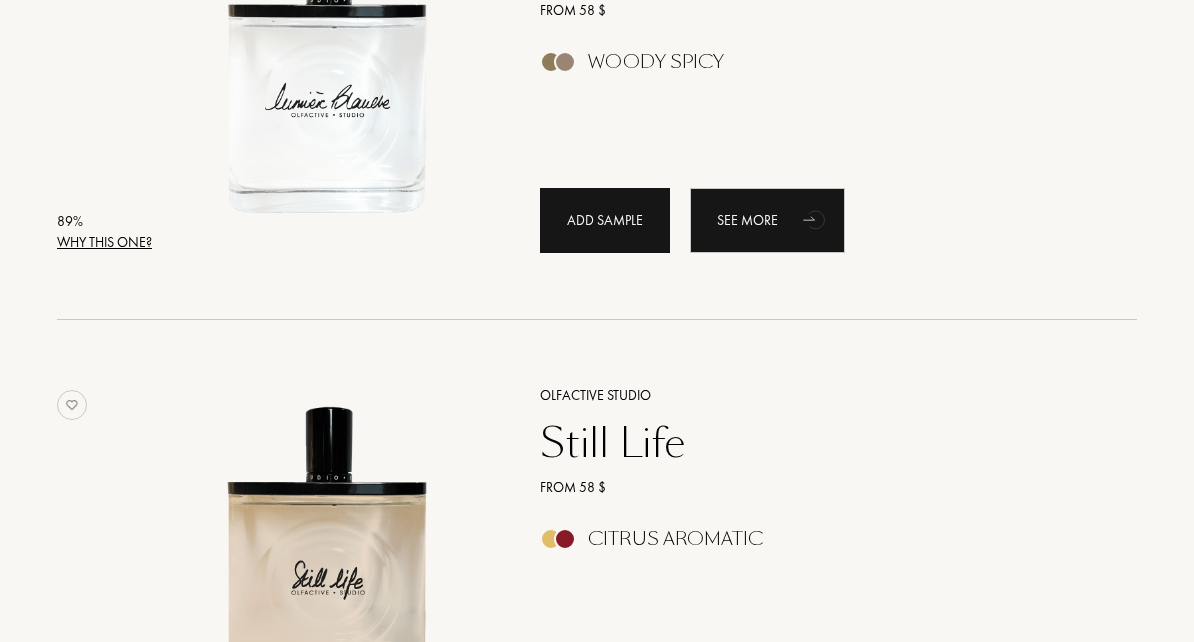 click on "Add sample" at bounding box center [605, 220] 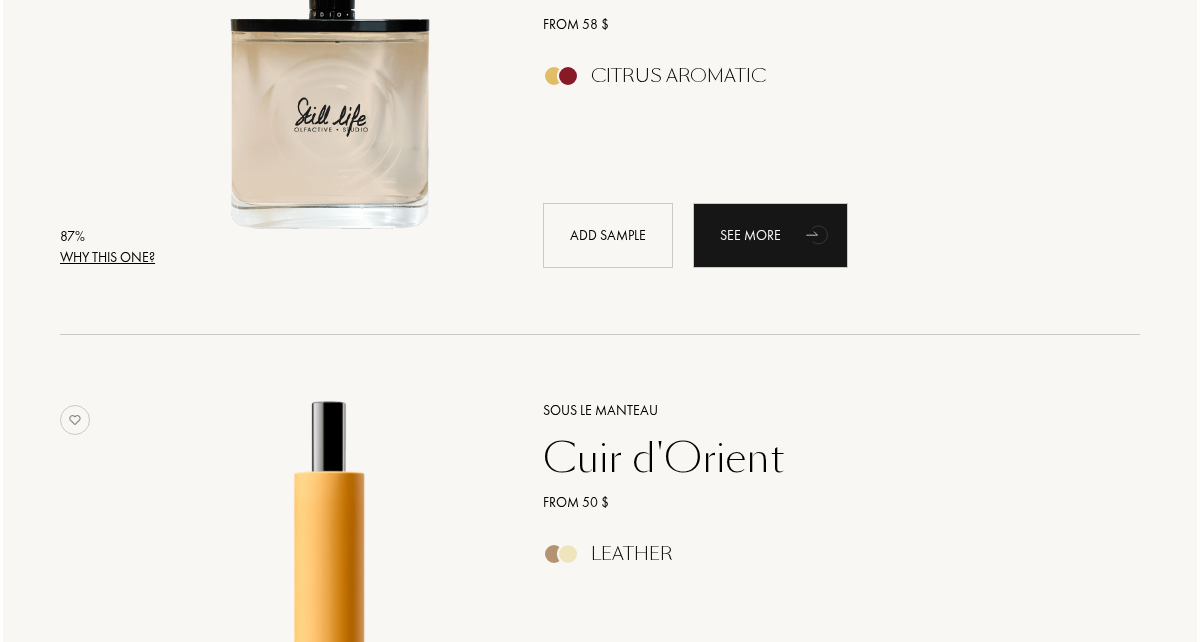 scroll, scrollTop: 2796, scrollLeft: 0, axis: vertical 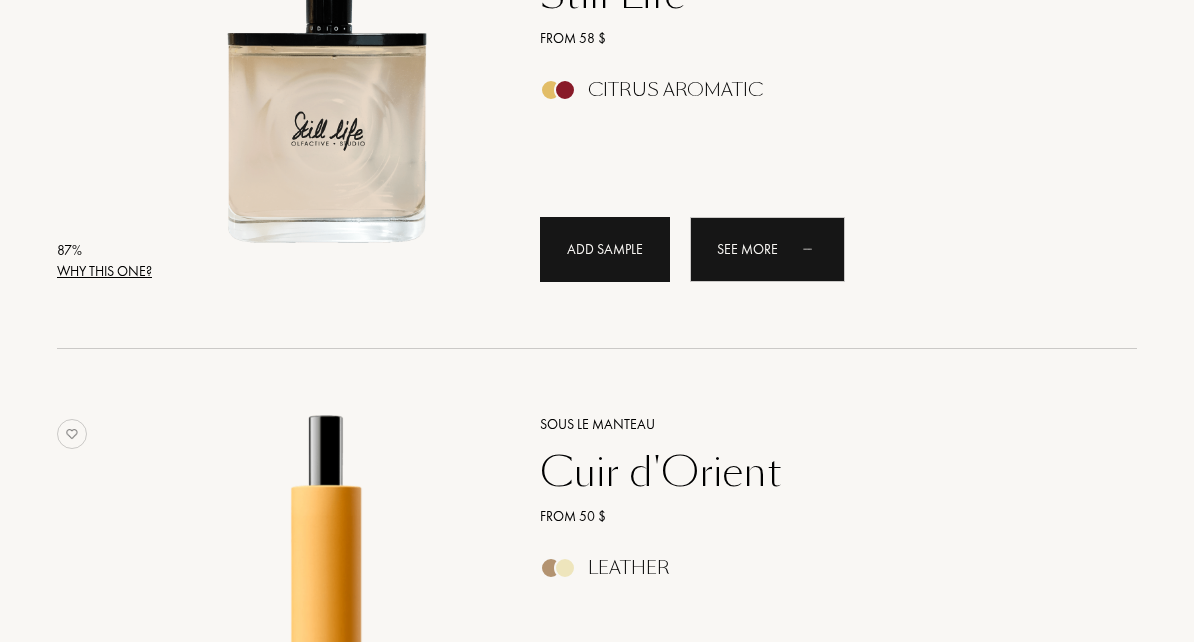 click on "Add sample" at bounding box center [605, 249] 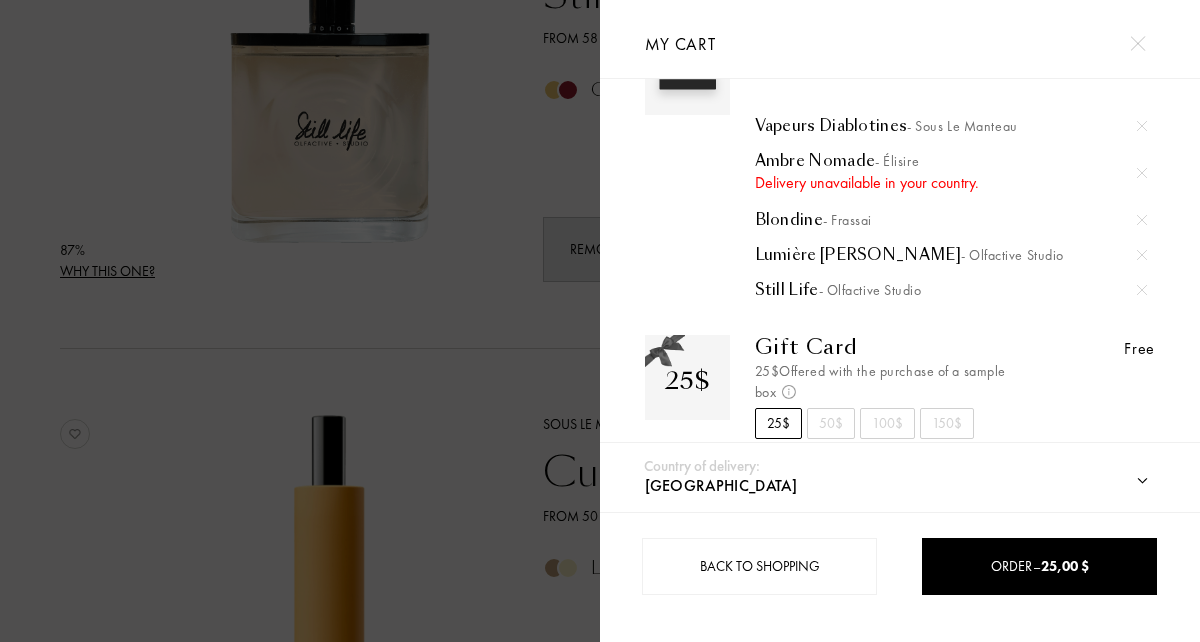 scroll, scrollTop: 126, scrollLeft: 0, axis: vertical 